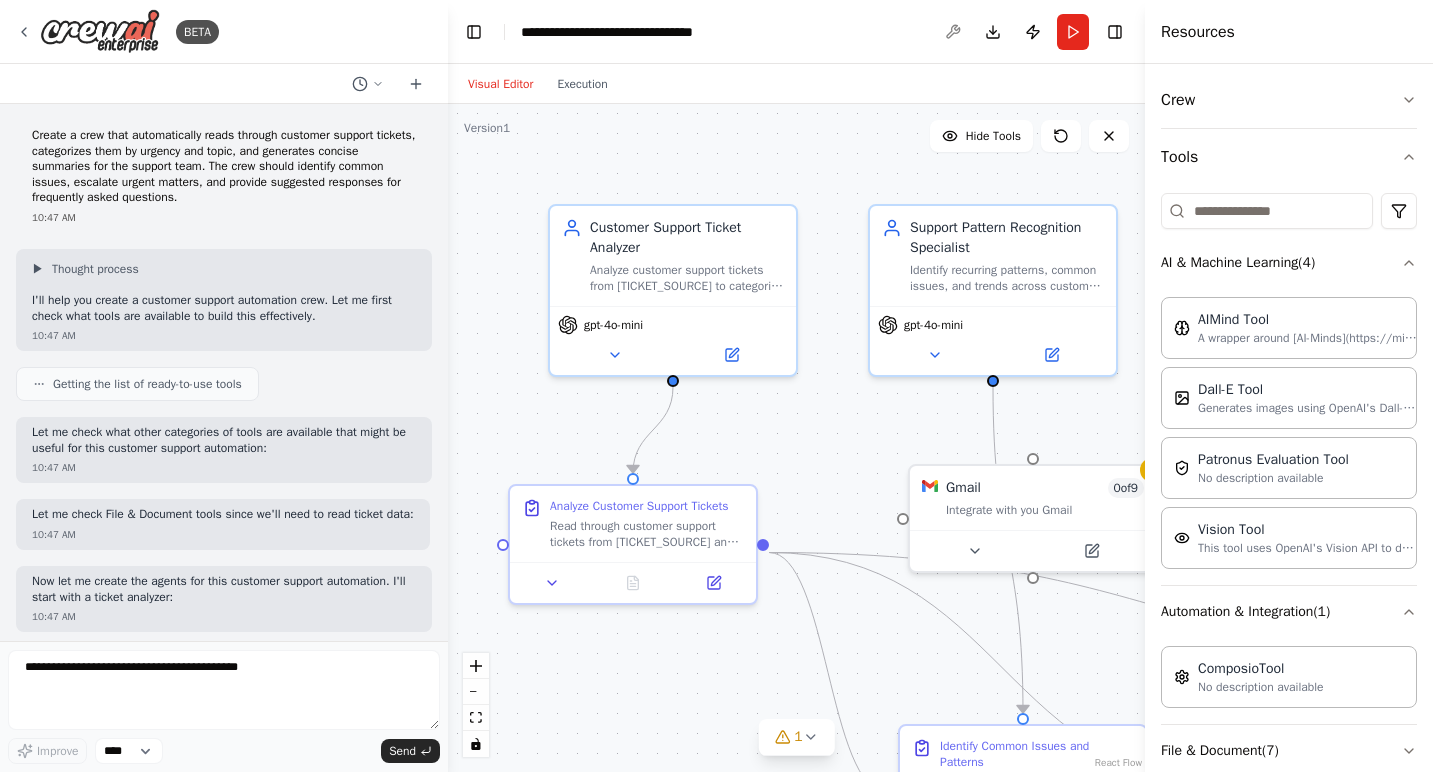 scroll, scrollTop: 0, scrollLeft: 0, axis: both 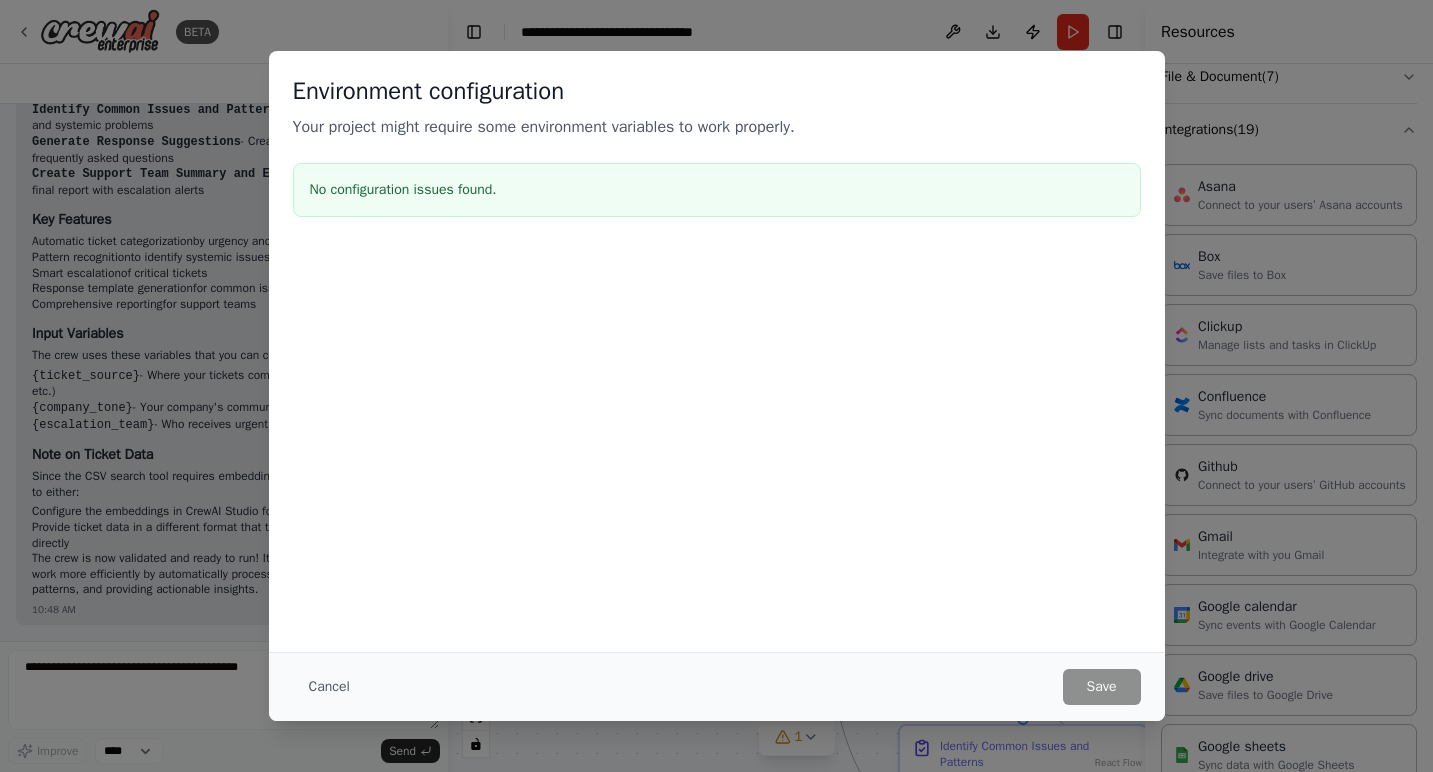 click on "No configuration issues found." at bounding box center [717, 190] 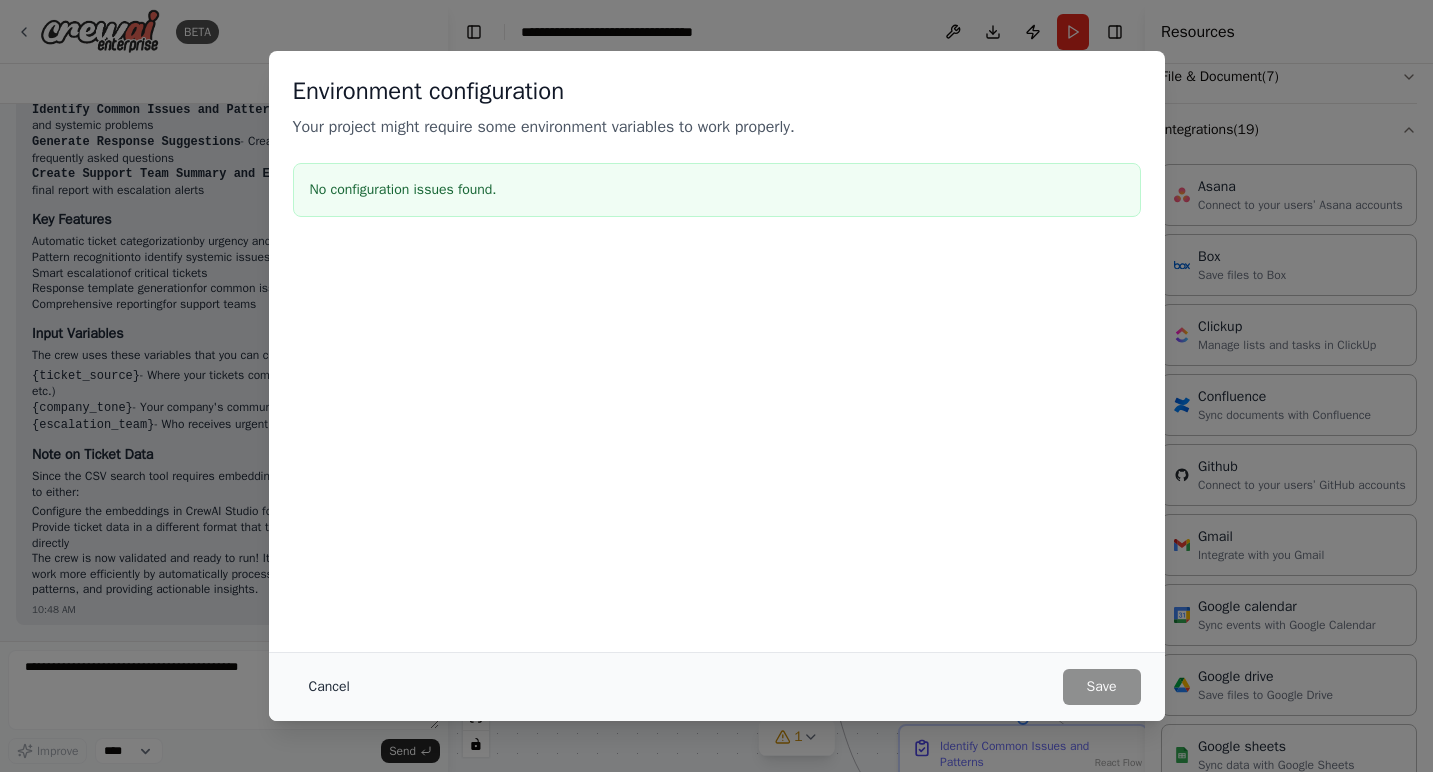 click on "Cancel" at bounding box center [329, 687] 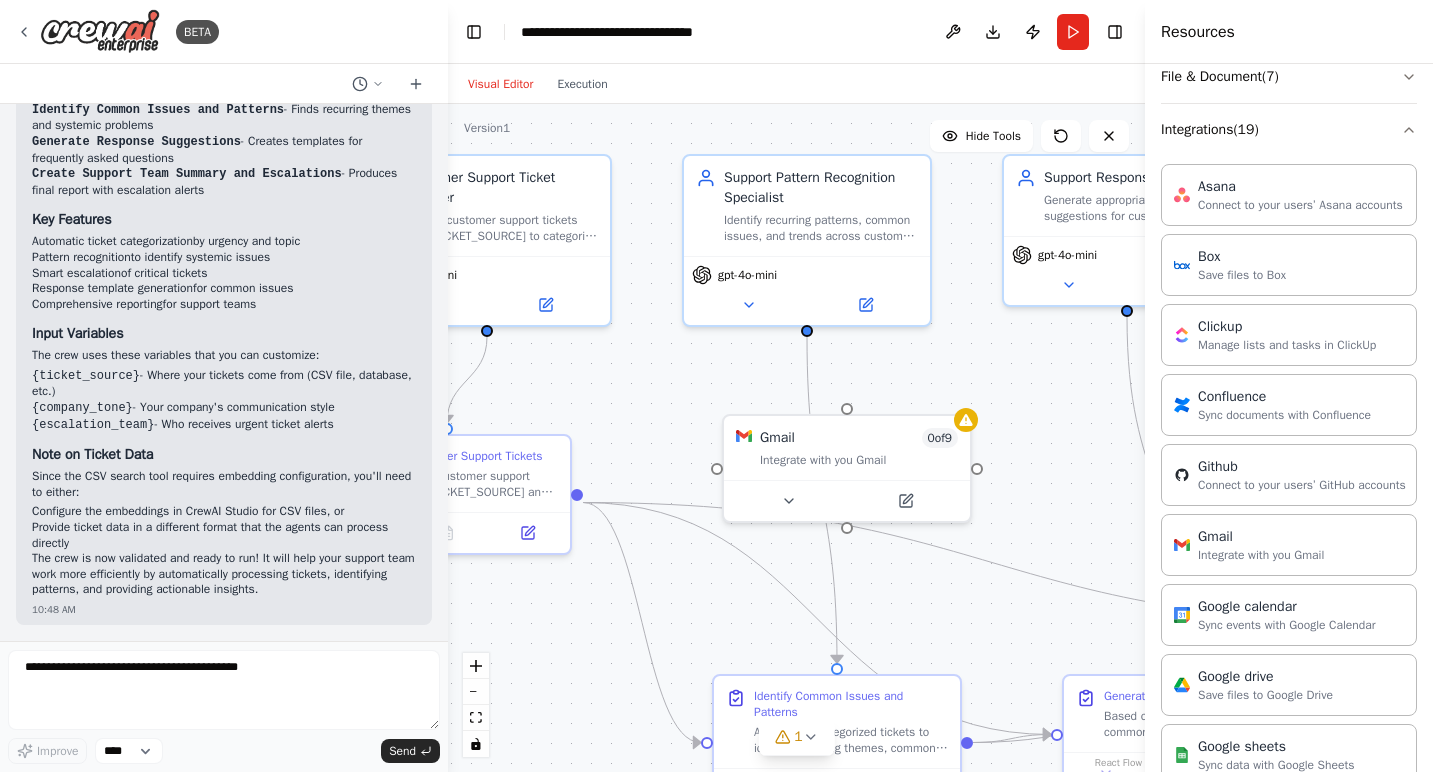 drag, startPoint x: 816, startPoint y: 432, endPoint x: 625, endPoint y: 382, distance: 197.43607 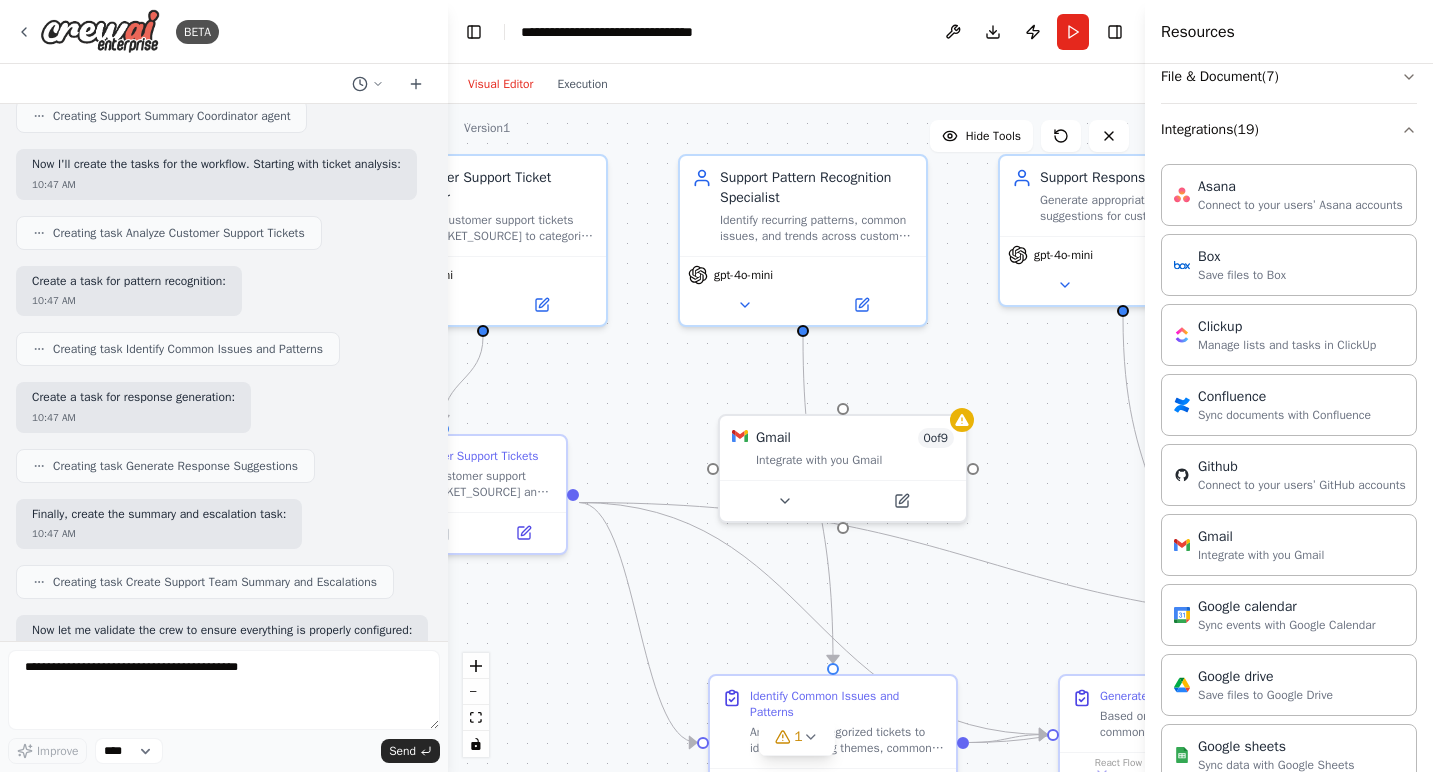 scroll, scrollTop: 888, scrollLeft: 0, axis: vertical 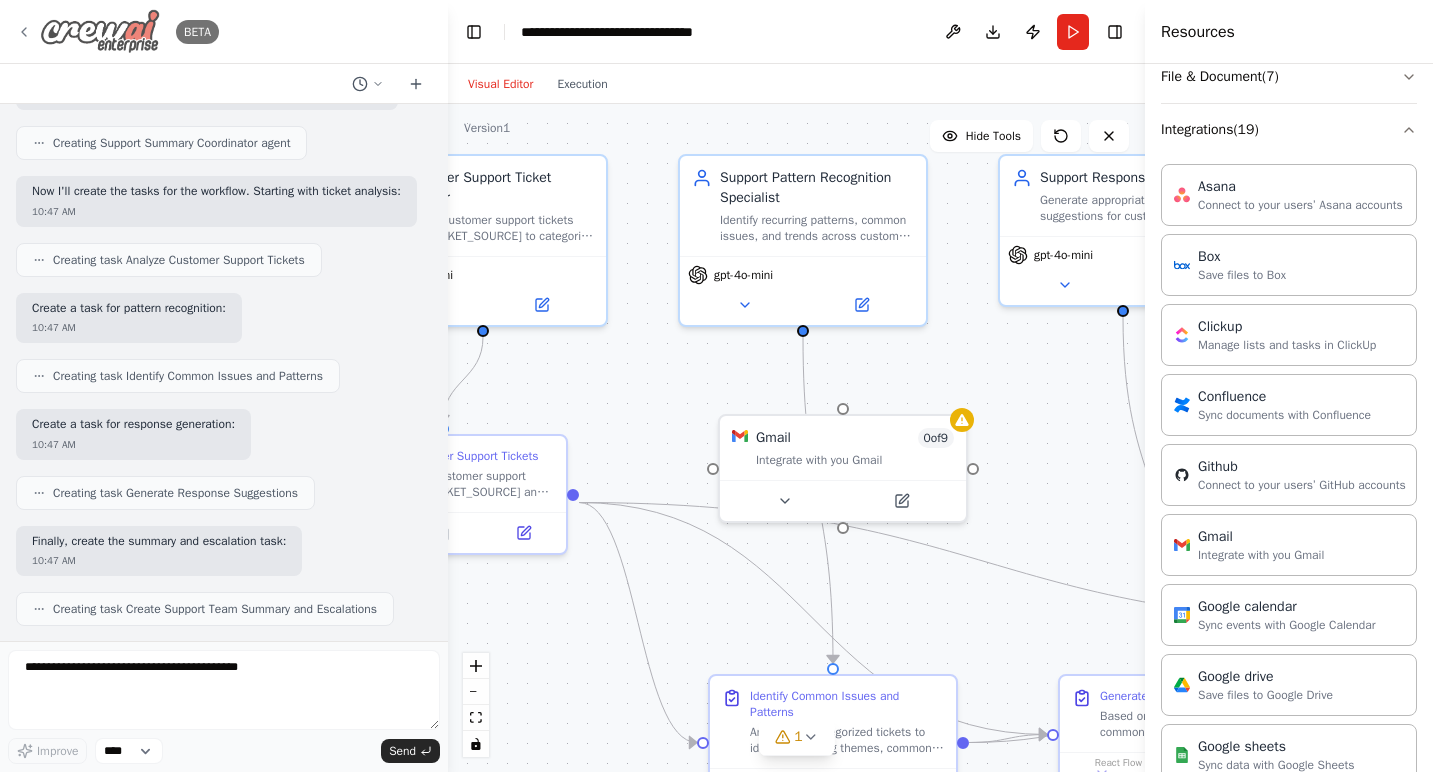click on "BETA" at bounding box center [117, 31] 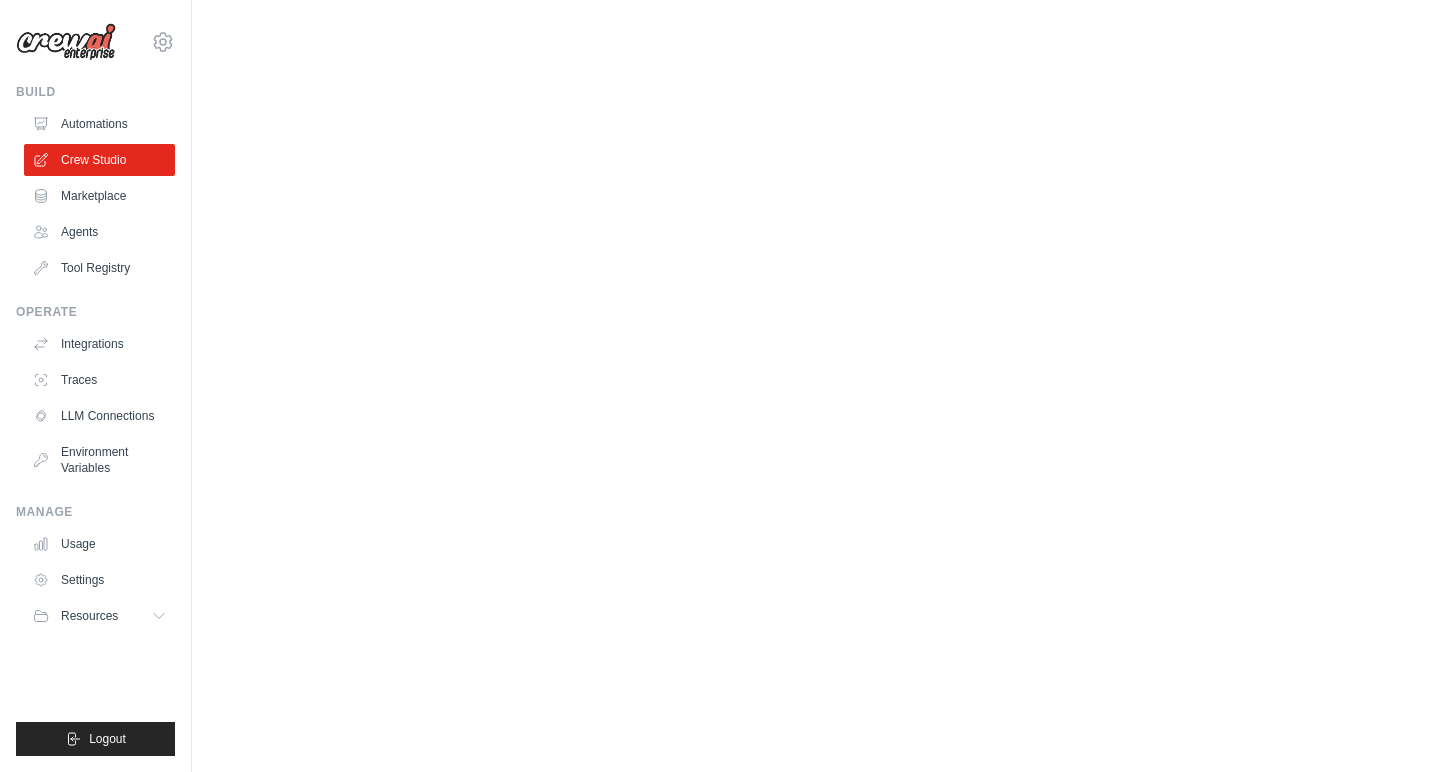 scroll, scrollTop: 0, scrollLeft: 0, axis: both 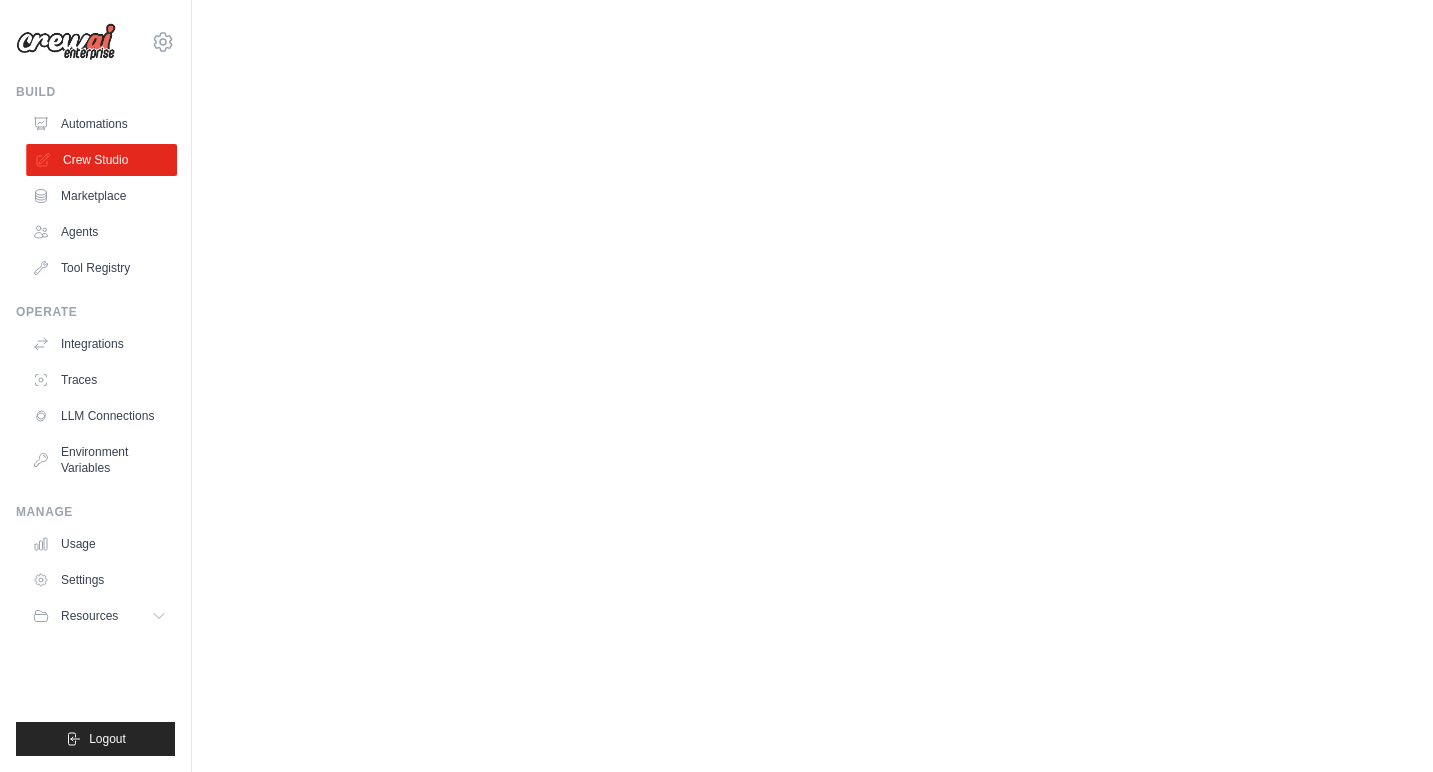 click on "Crew Studio" at bounding box center (101, 160) 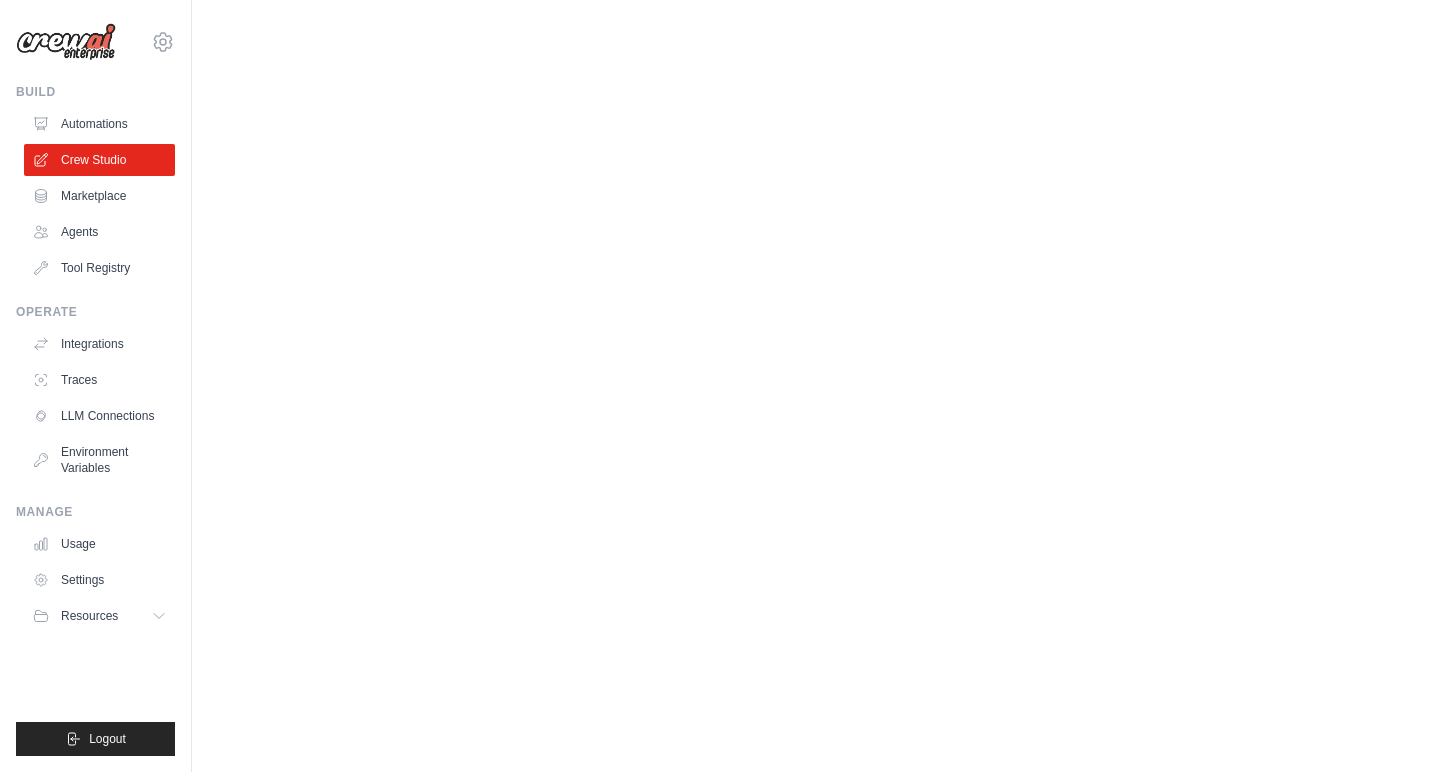 scroll, scrollTop: 0, scrollLeft: 0, axis: both 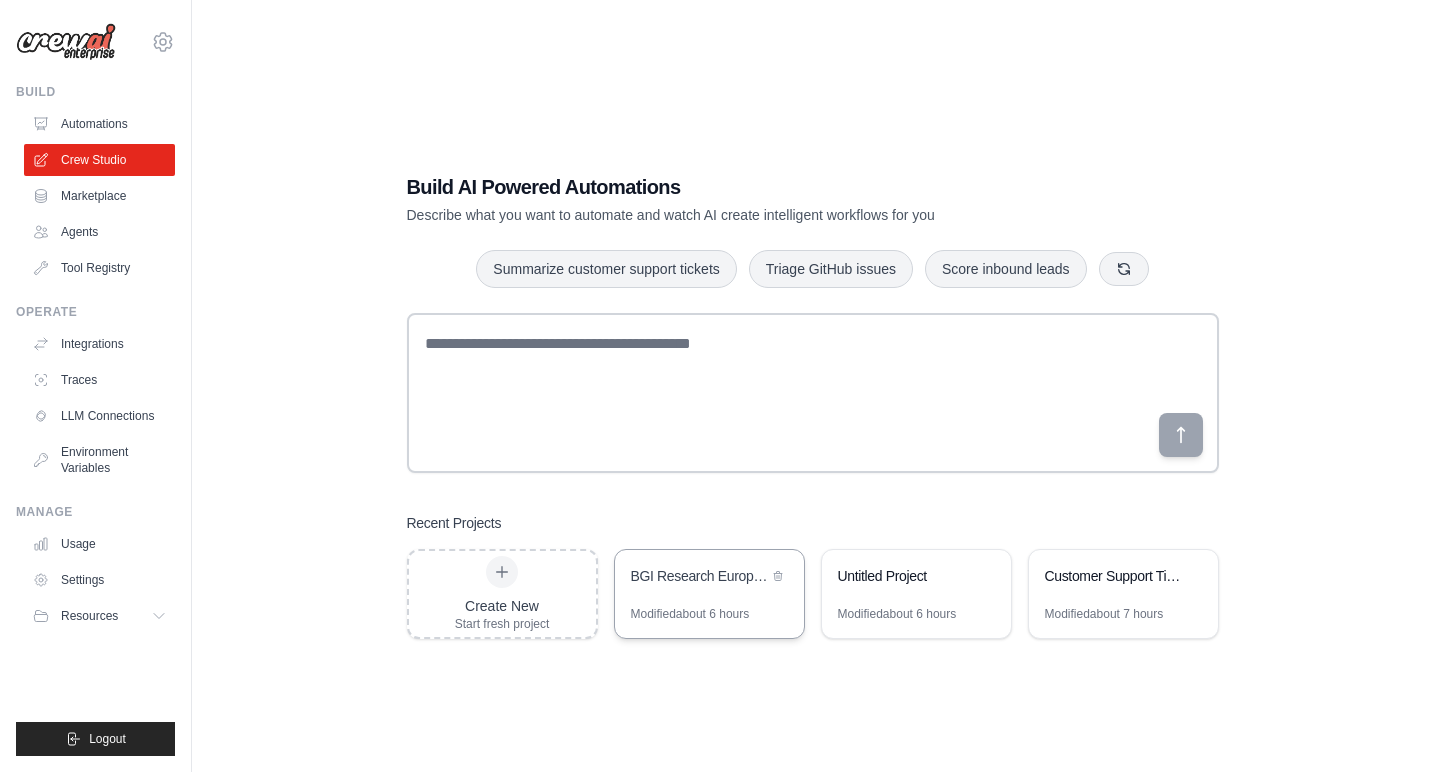 click on "BGI Research European BizDev Pipeline" at bounding box center [699, 578] 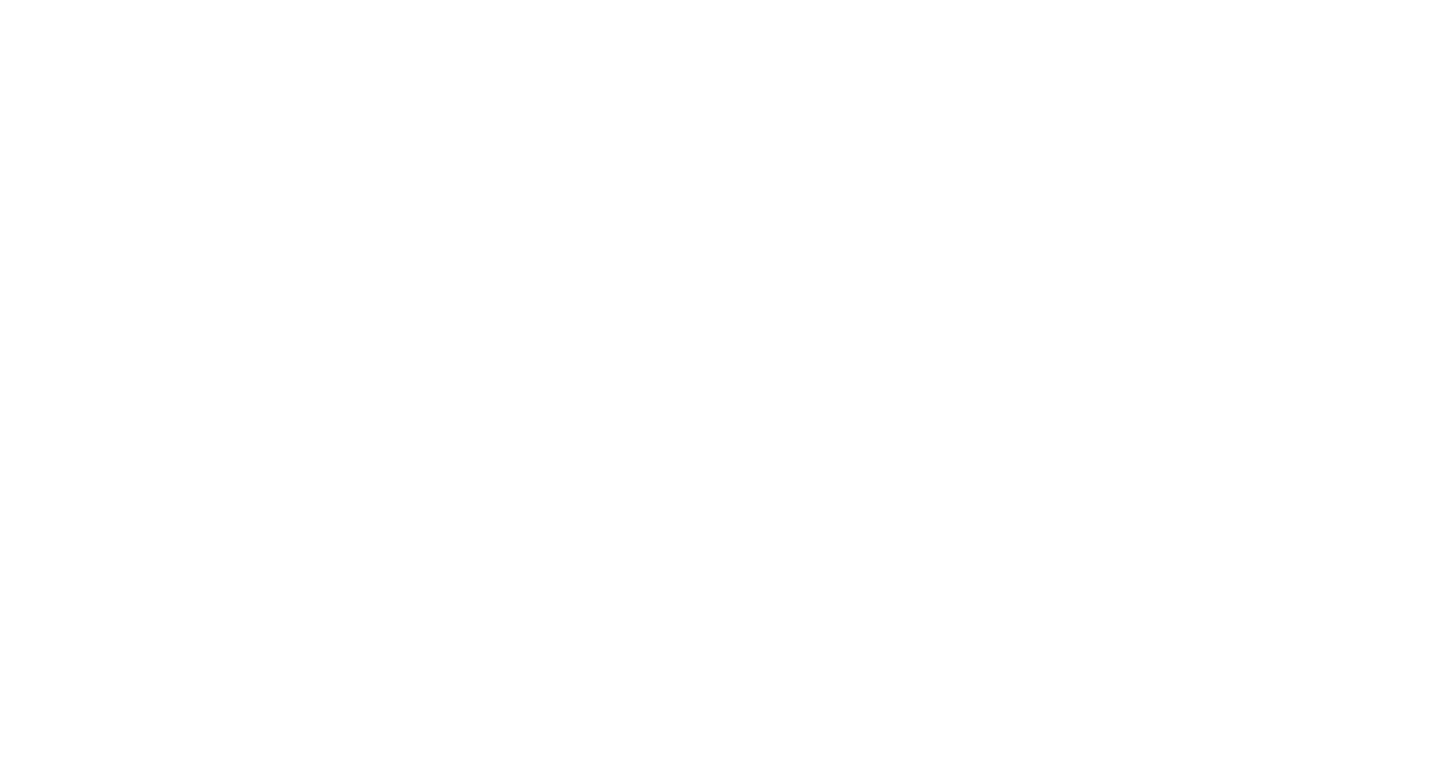 scroll, scrollTop: 0, scrollLeft: 0, axis: both 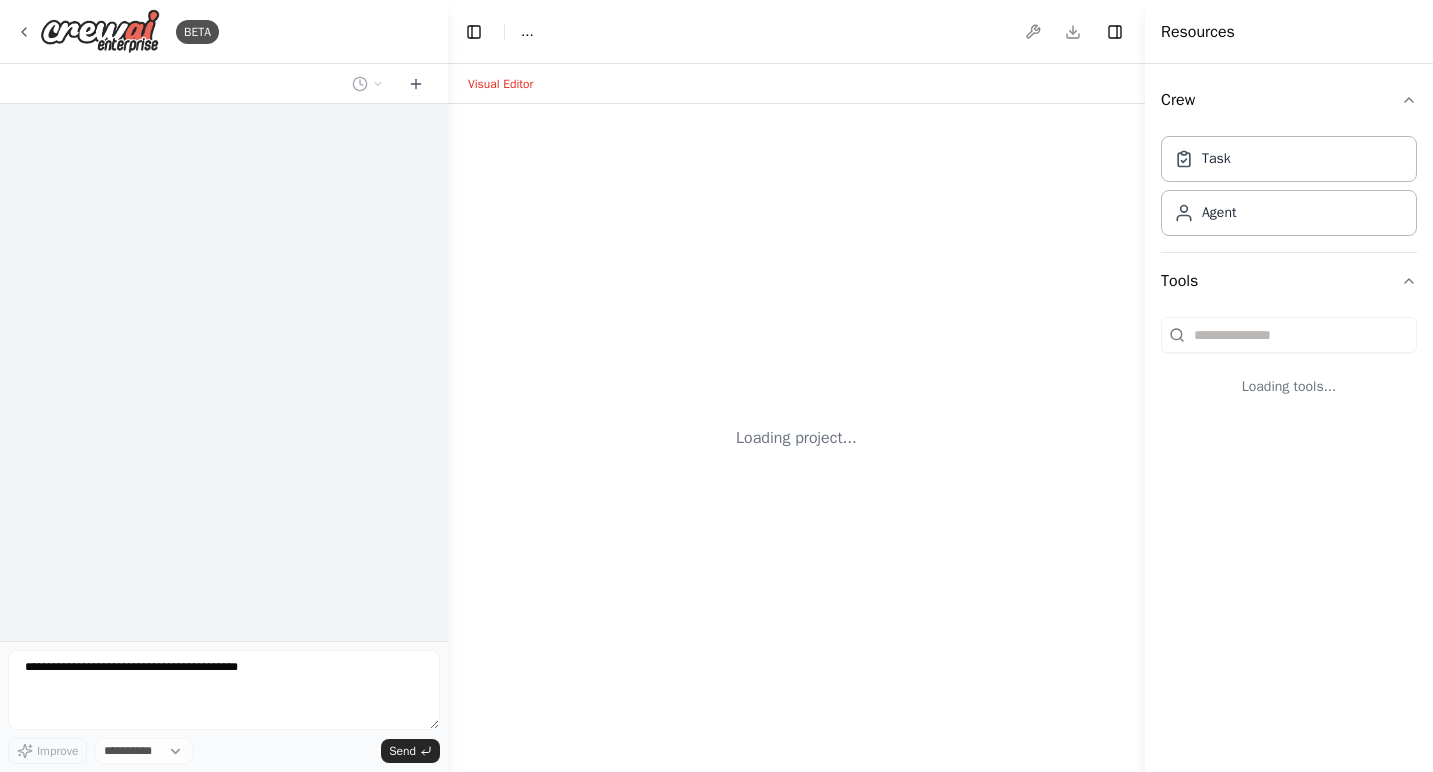 select on "****" 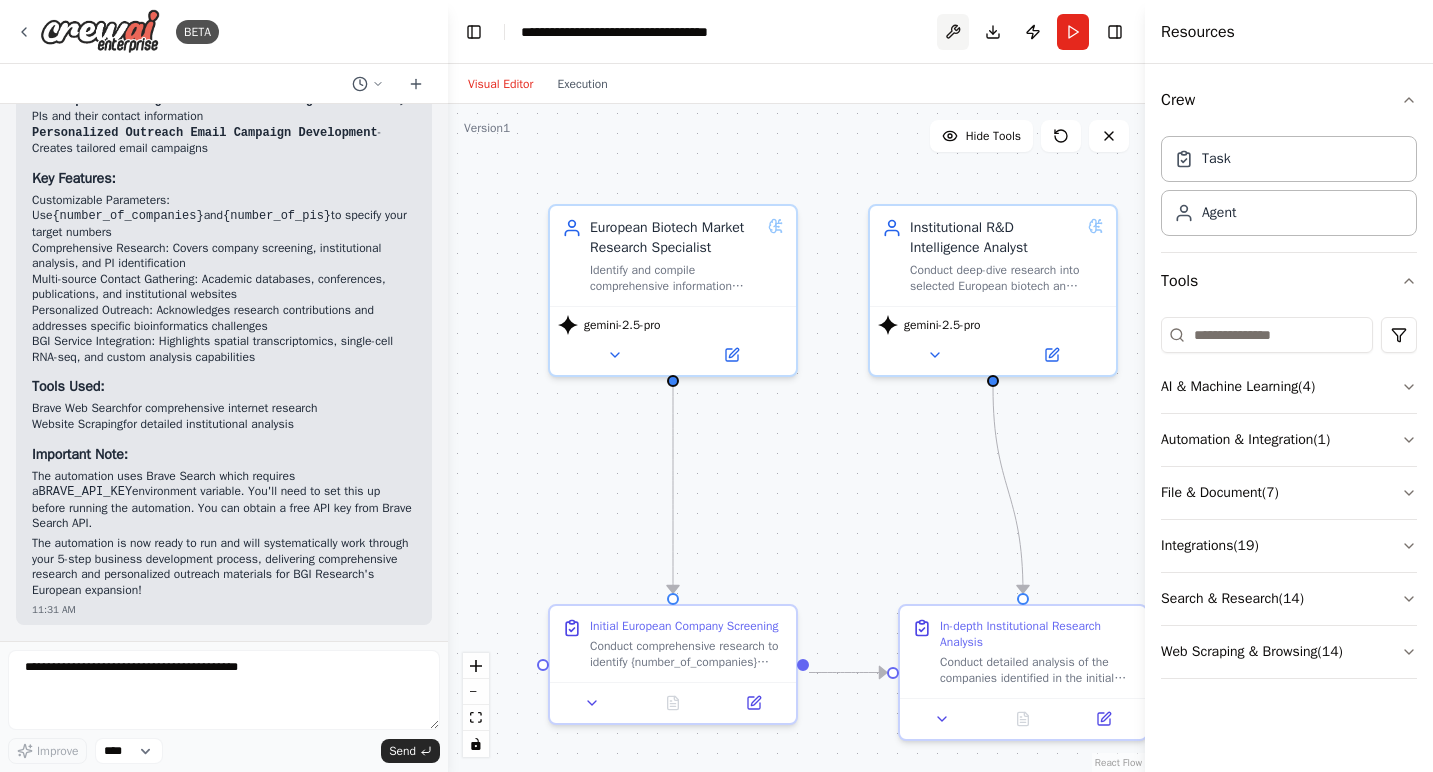 click at bounding box center (953, 32) 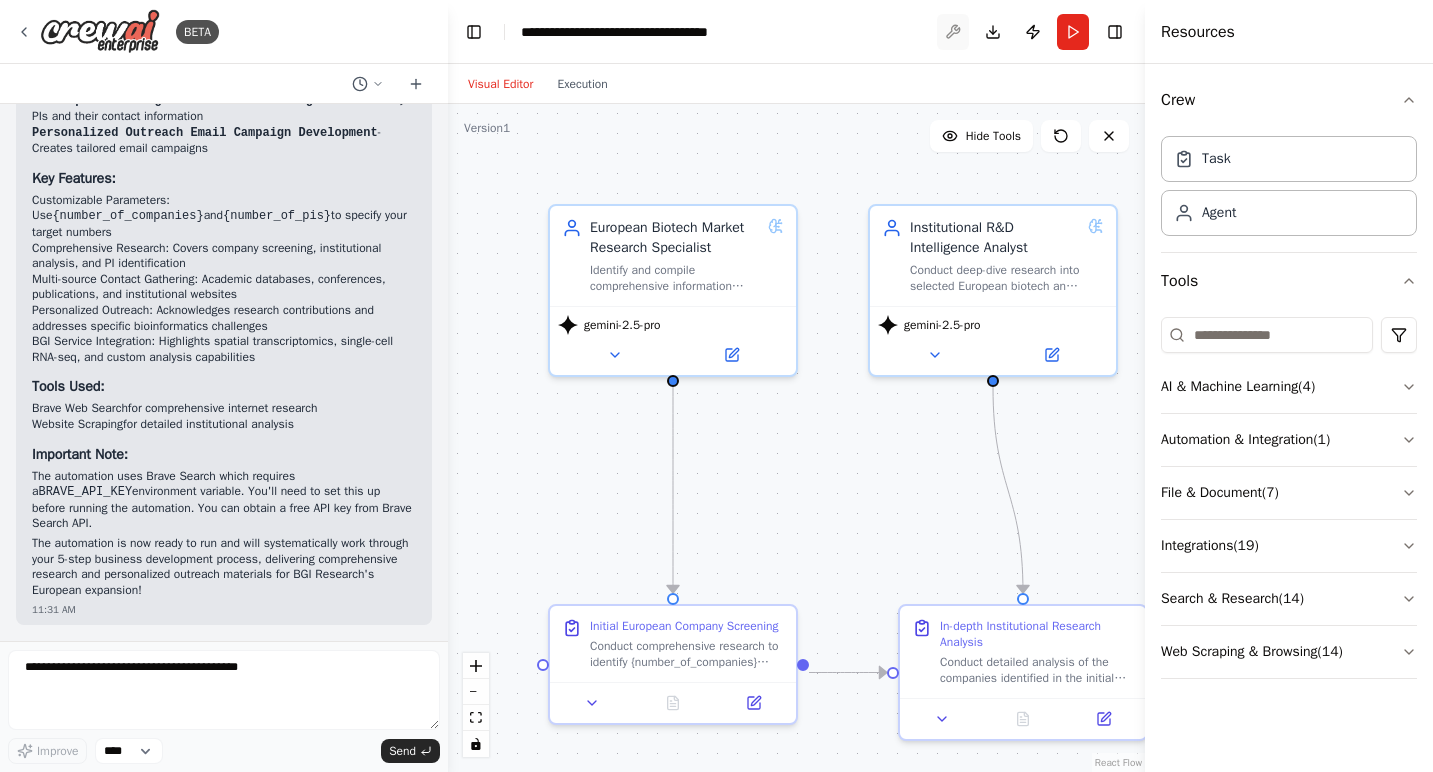 scroll, scrollTop: 2308, scrollLeft: 0, axis: vertical 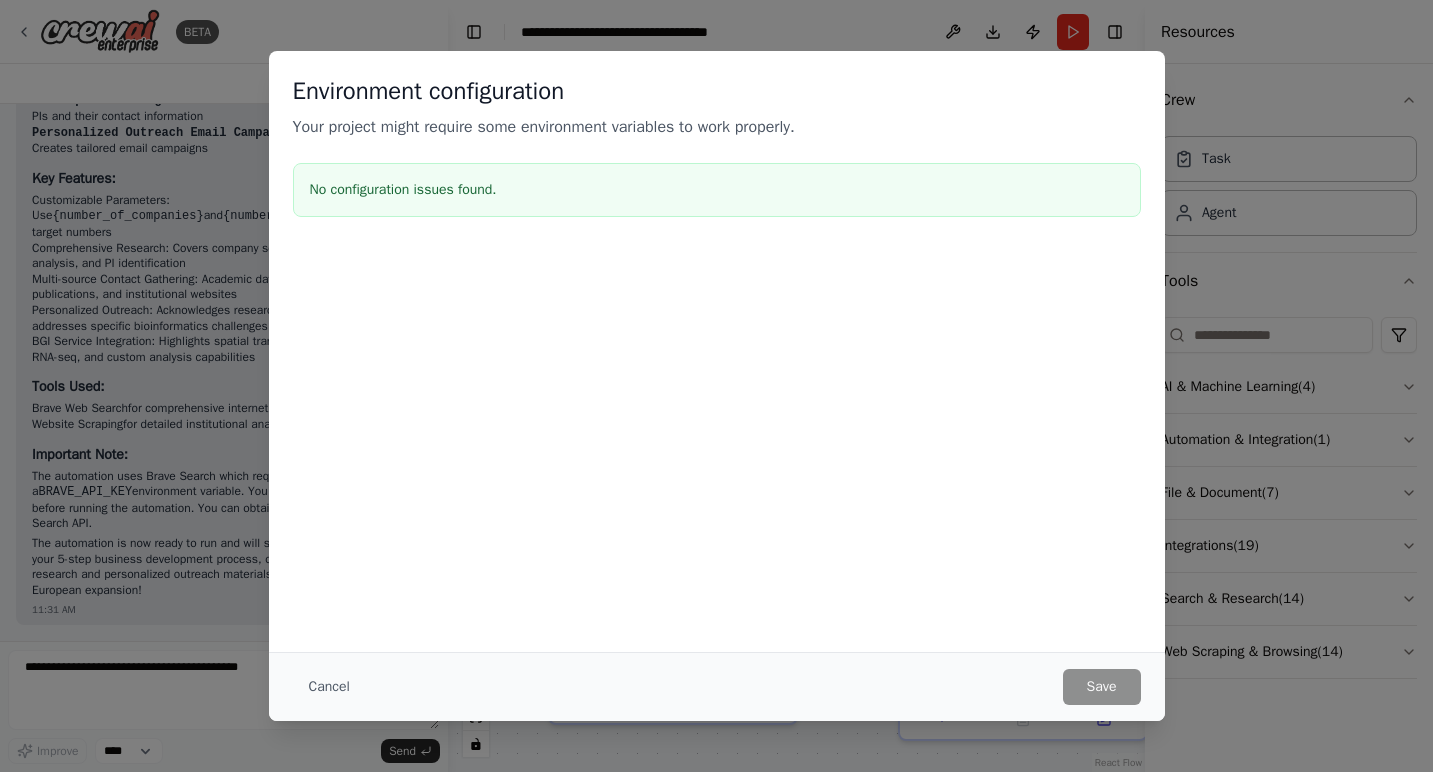 click on "No configuration issues found." at bounding box center [717, 190] 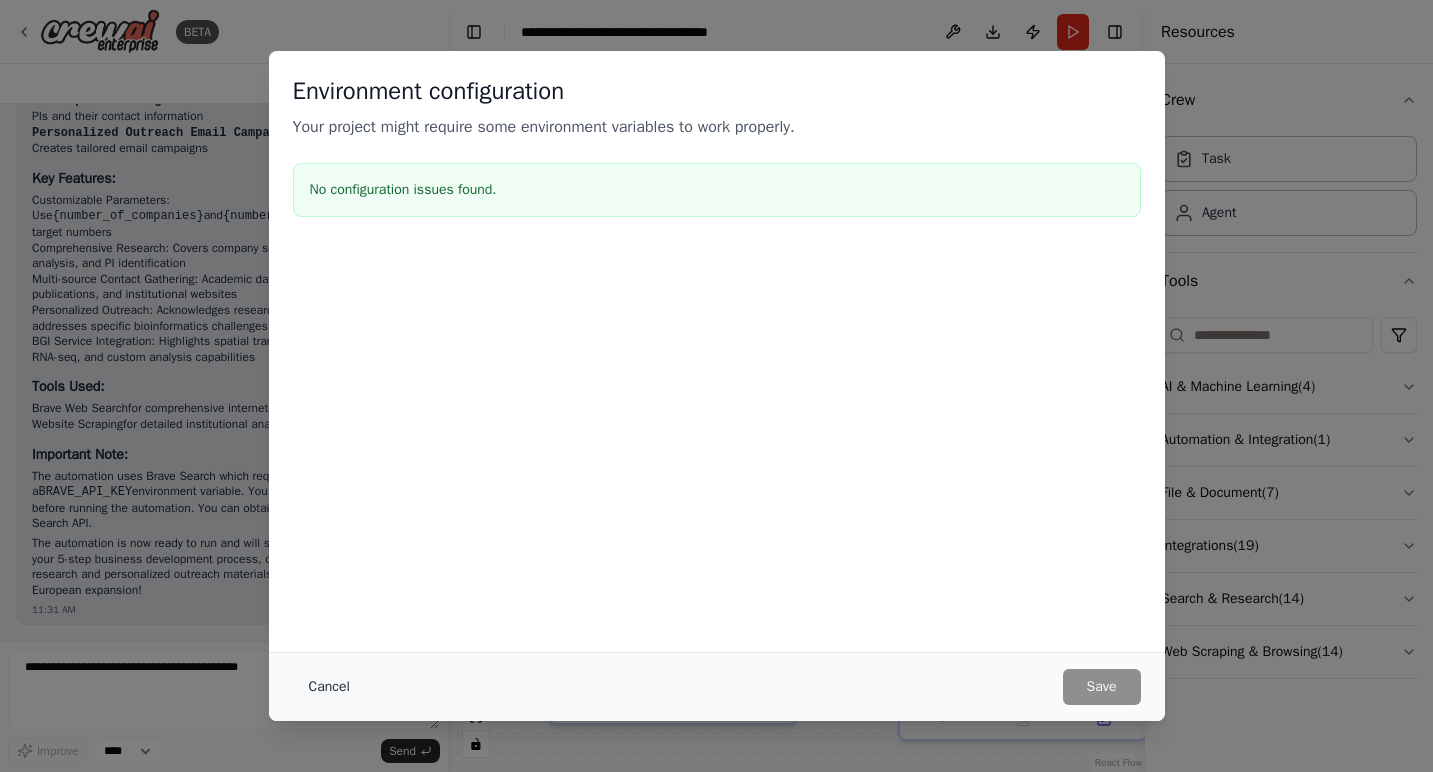 click on "Cancel" at bounding box center (329, 687) 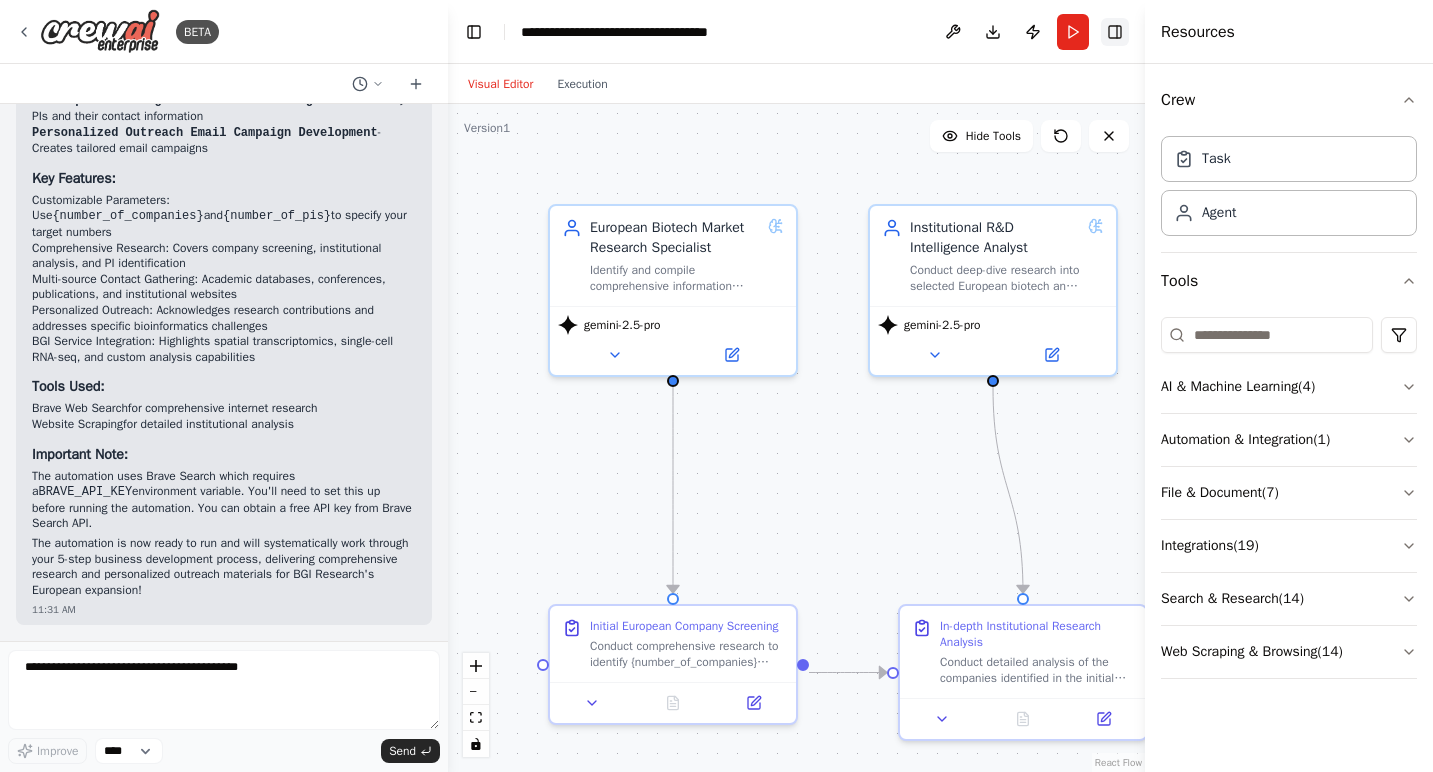 click on "Toggle Right Sidebar" at bounding box center (1115, 32) 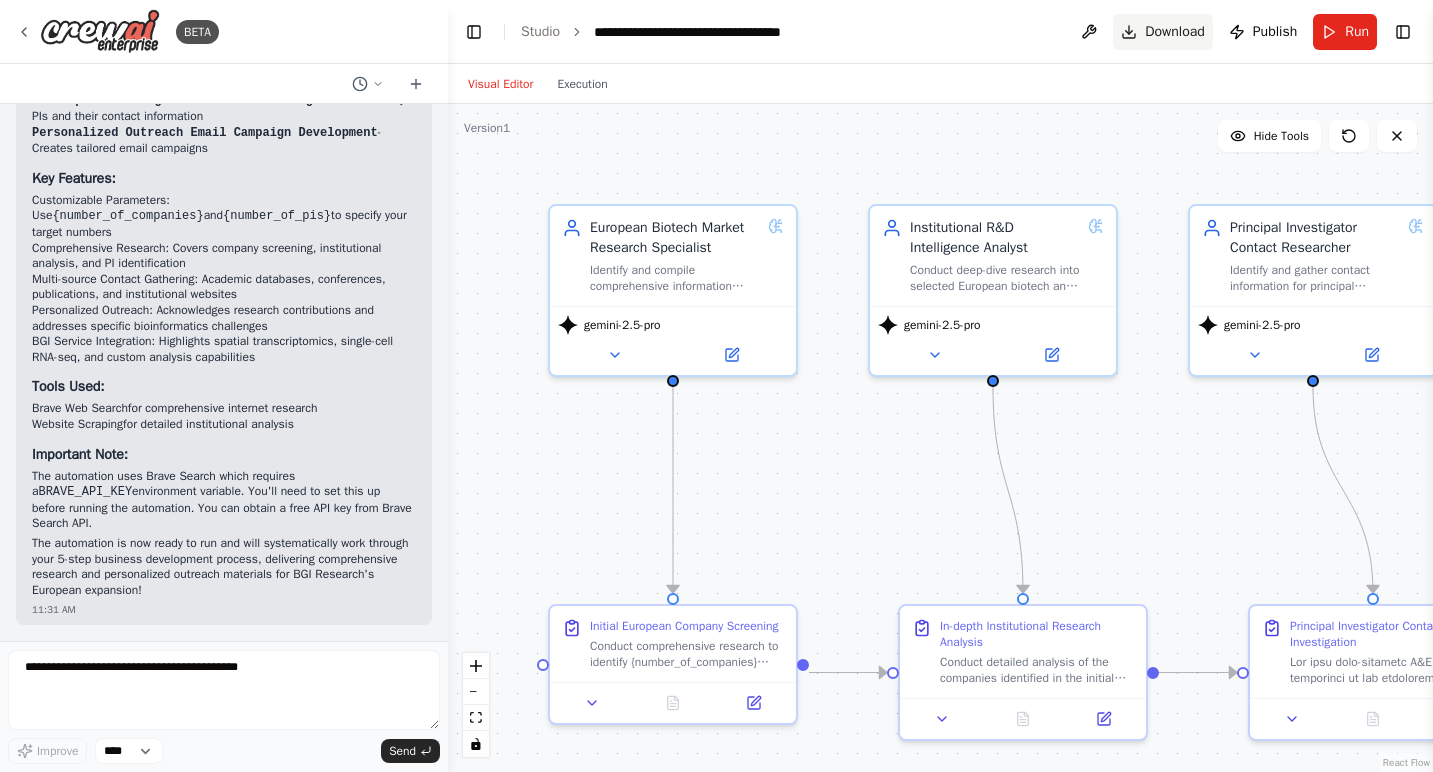 click on "Download" at bounding box center (1175, 32) 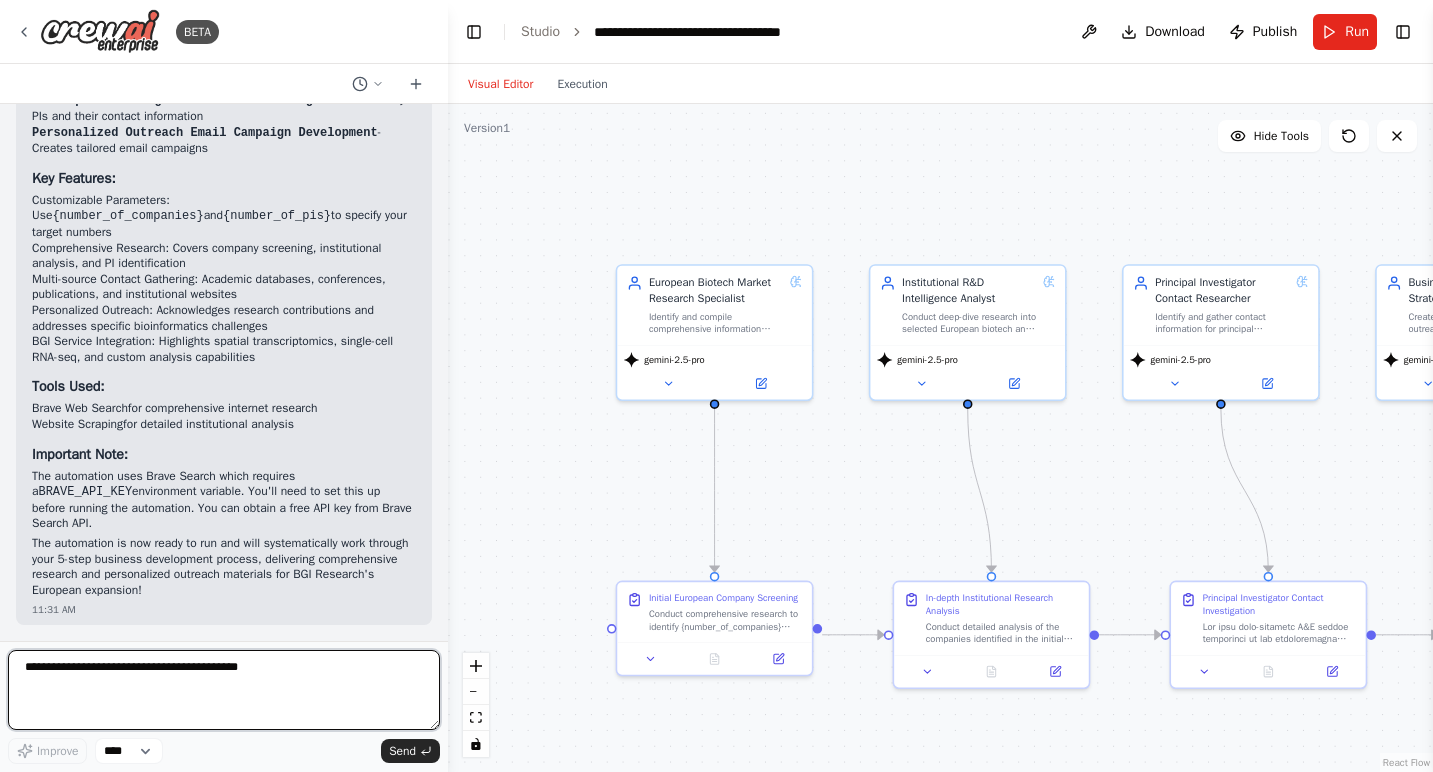 click at bounding box center [224, 690] 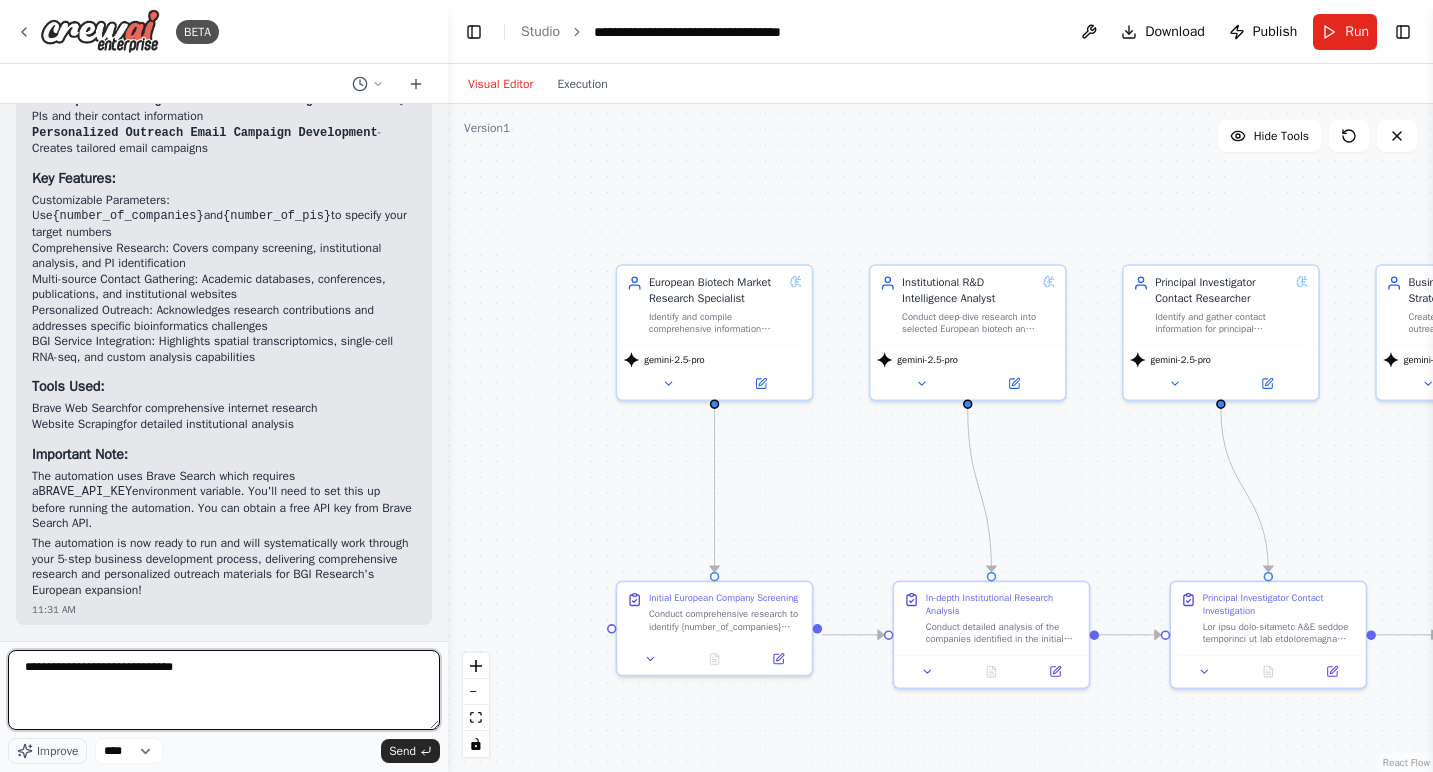 click on "**********" at bounding box center [224, 690] 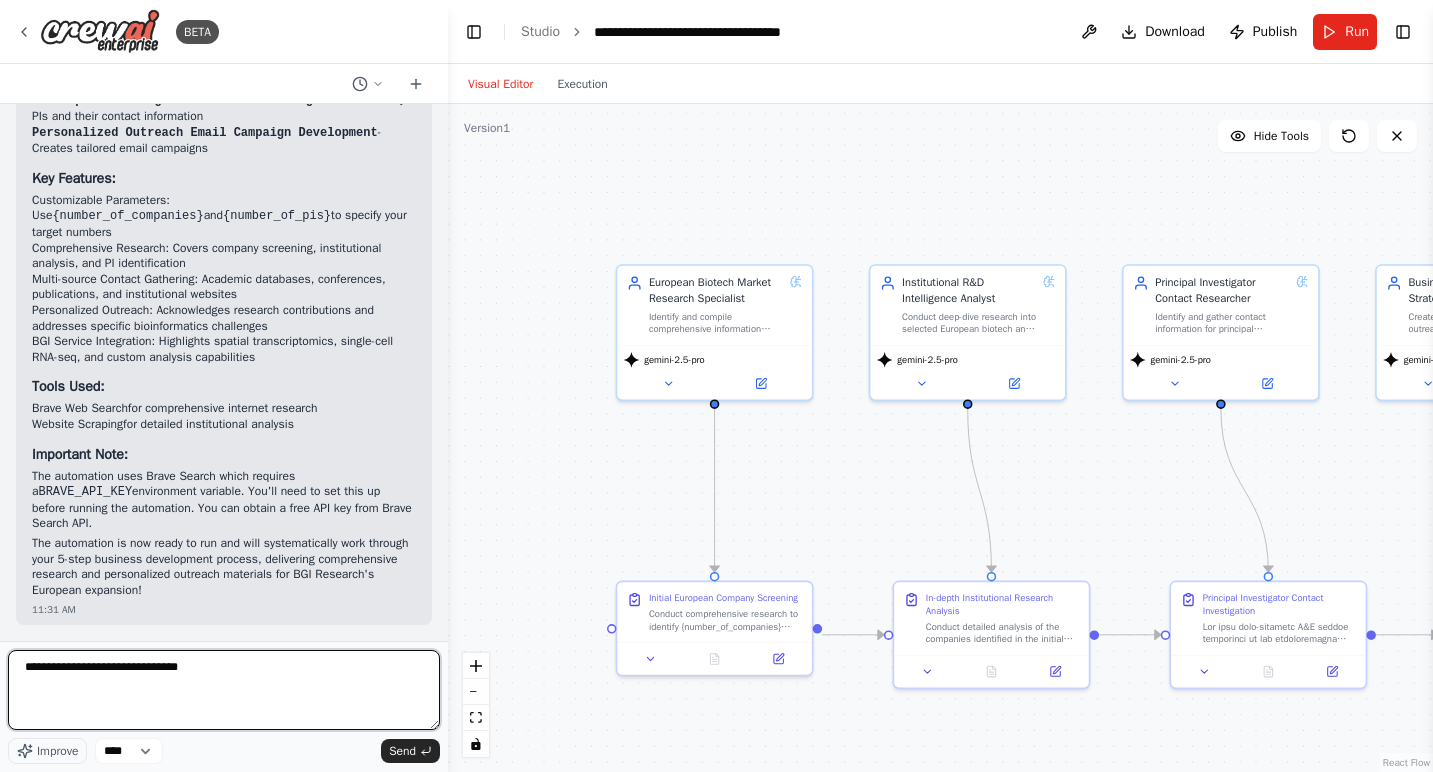 click on "**********" at bounding box center [224, 690] 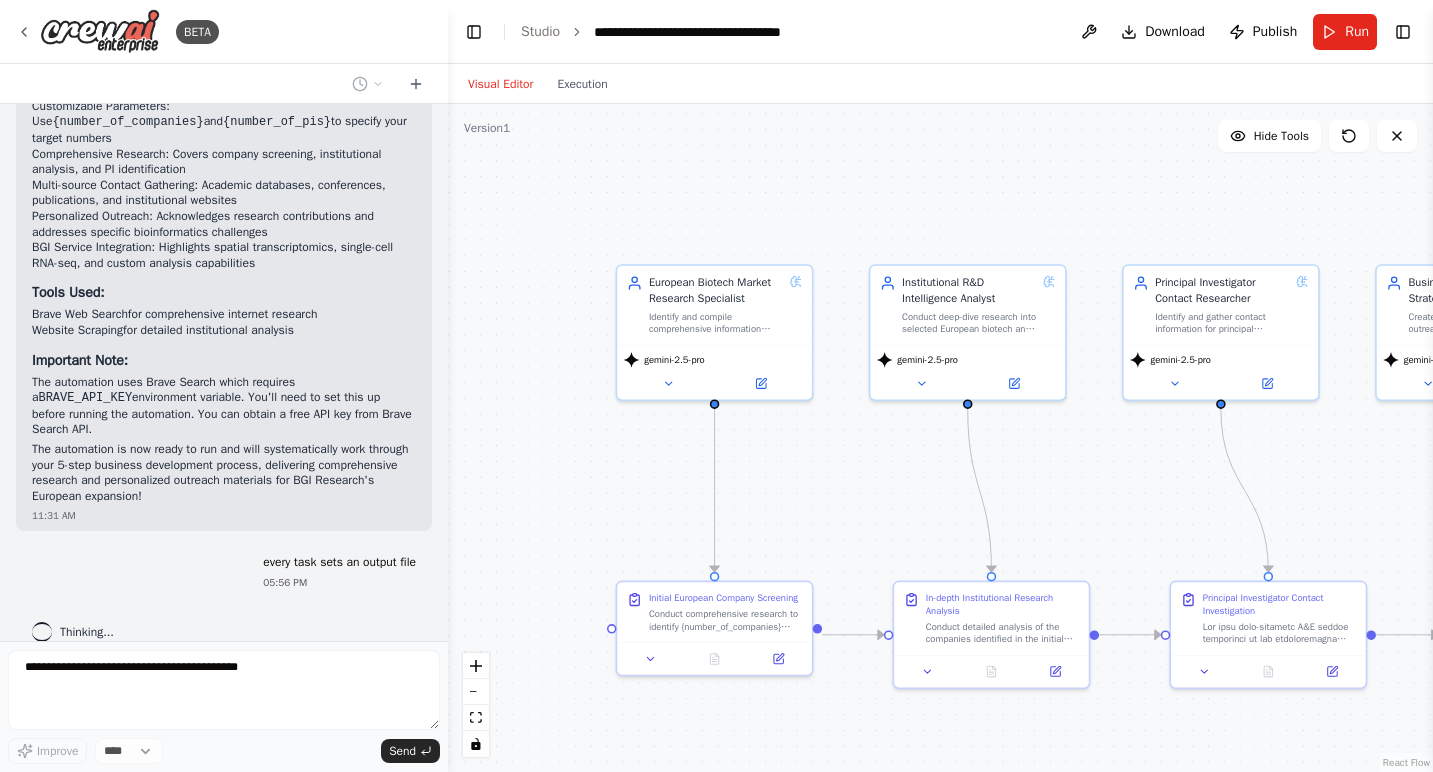 scroll, scrollTop: 2426, scrollLeft: 0, axis: vertical 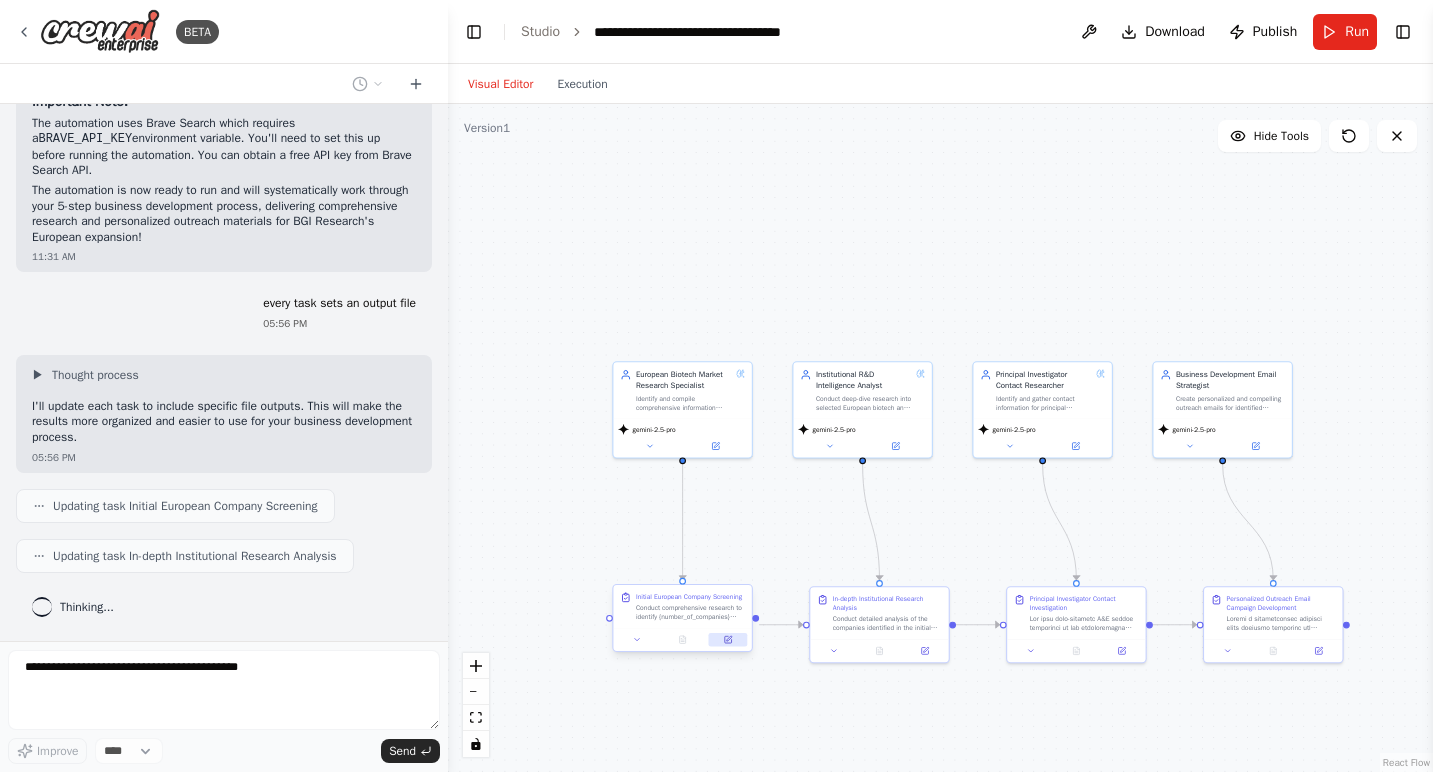 click 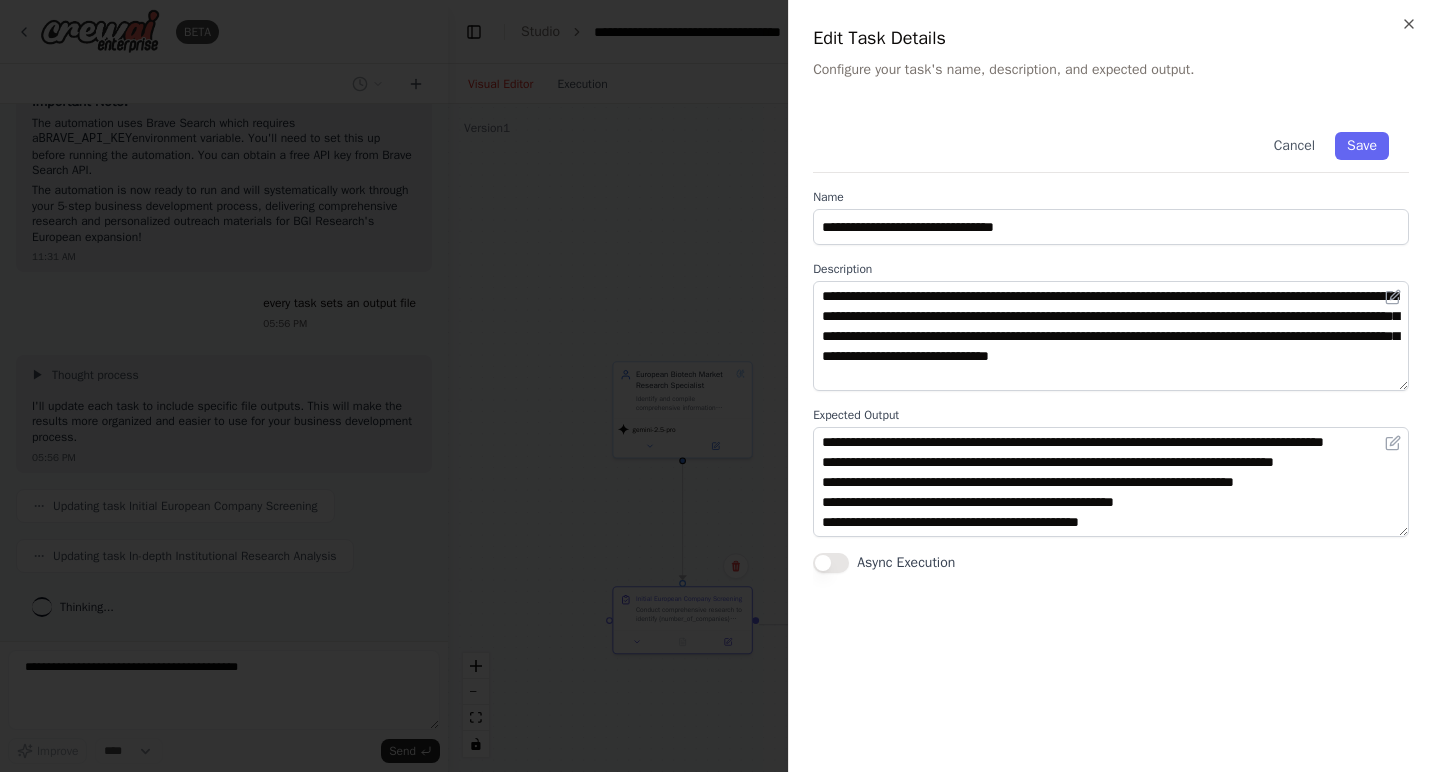 scroll, scrollTop: 2710, scrollLeft: 0, axis: vertical 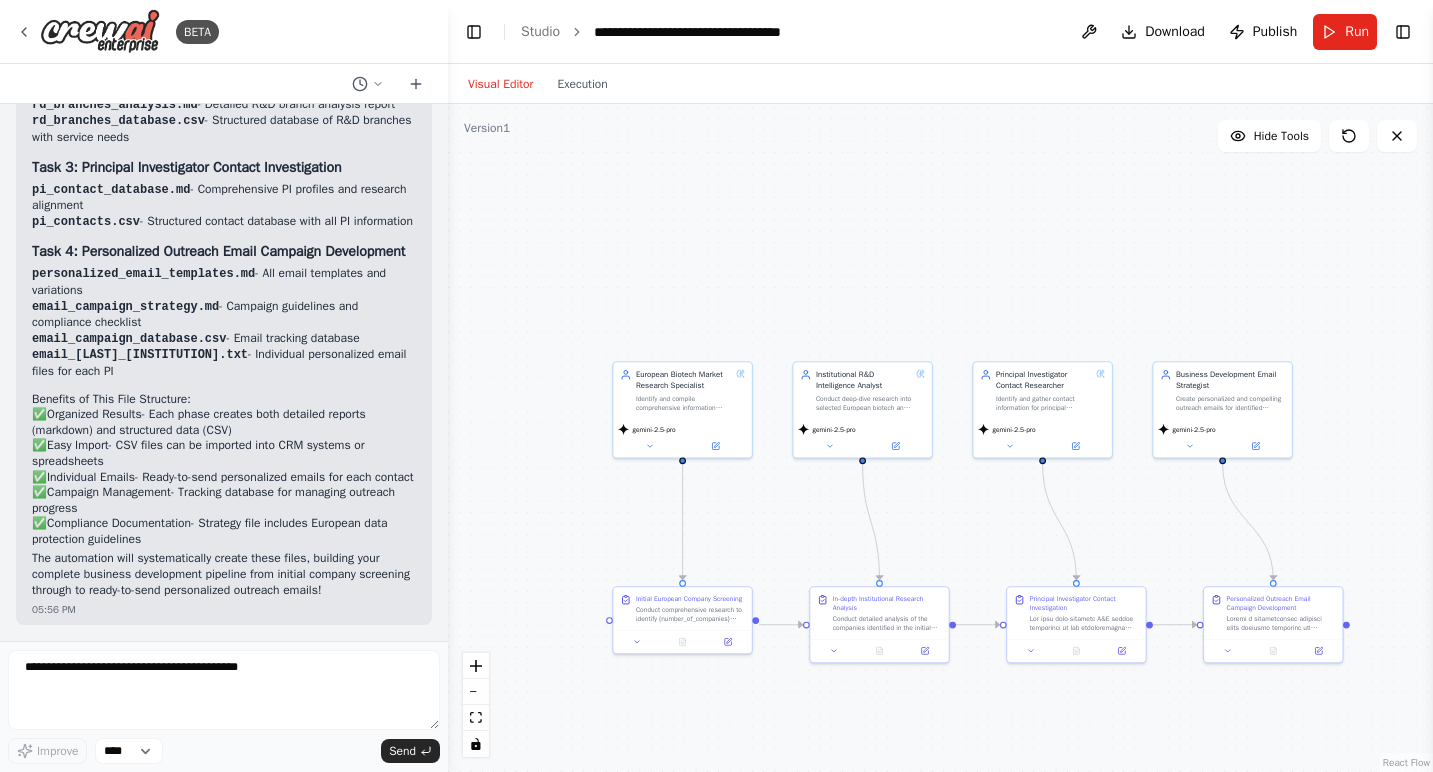 click on ".deletable-edge-delete-btn {
width: 20px;
height: 20px;
border: 0px solid #ffffff;
color: #6b7280;
background-color: #f8fafc;
cursor: pointer;
border-radius: 50%;
font-size: 12px;
padding: 3px;
display: flex;
align-items: center;
justify-content: center;
transition: all 0.2s cubic-bezier(0.4, 0, 0.2, 1);
box-shadow: 0 2px 4px rgba(0, 0, 0, 0.1);
}
.deletable-edge-delete-btn:hover {
background-color: #ef4444;
color: #ffffff;
border-color: #dc2626;
transform: scale(1.1);
box-shadow: 0 4px 12px rgba(239, 68, 68, 0.4);
}
.deletable-edge-delete-btn:active {
transform: scale(0.95);
box-shadow: 0 2px 4px rgba(239, 68, 68, 0.3);
}
European Biotech Market Research Specialist gemini-2.5-pro" at bounding box center (940, 438) 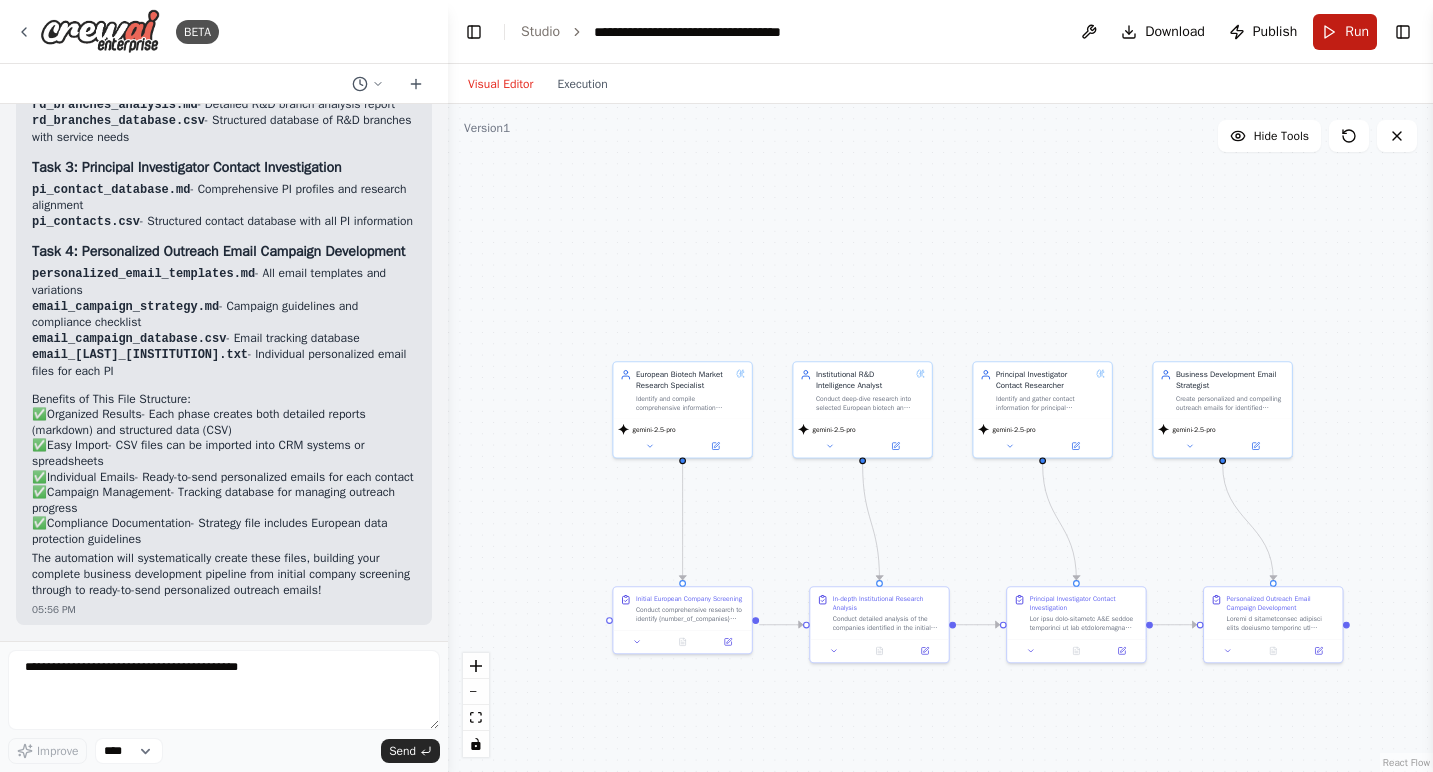 click on "Run" at bounding box center (1345, 32) 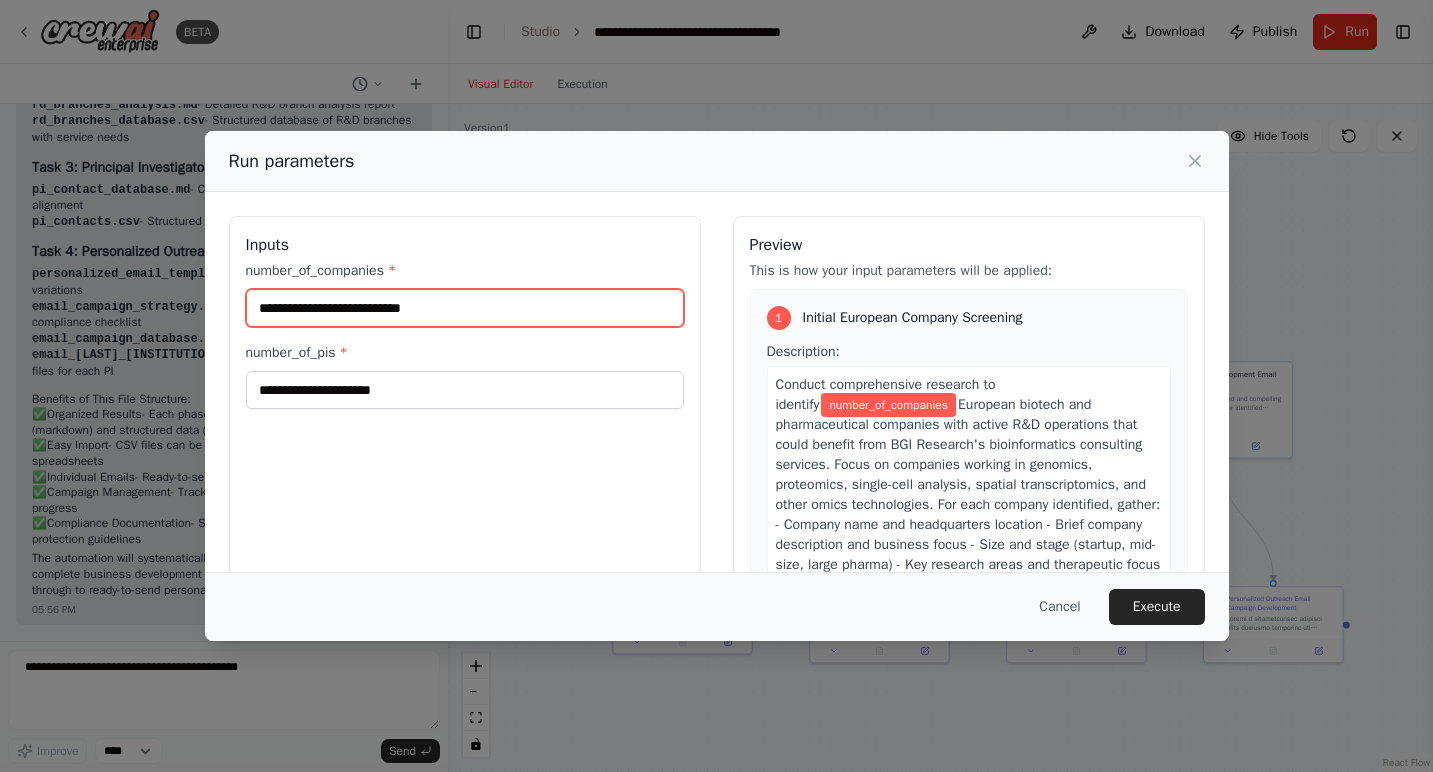 click on "number_of_companies *" at bounding box center (465, 308) 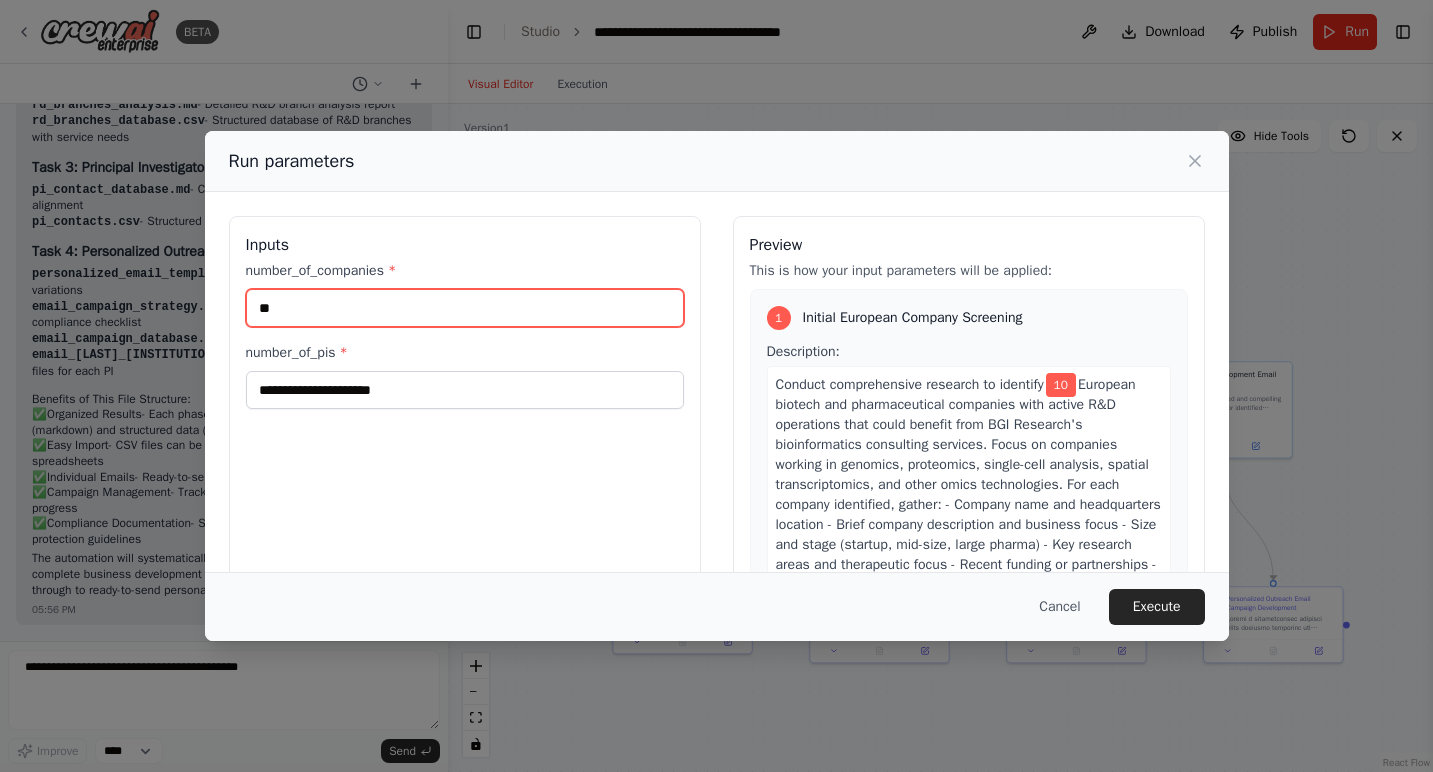 type on "**" 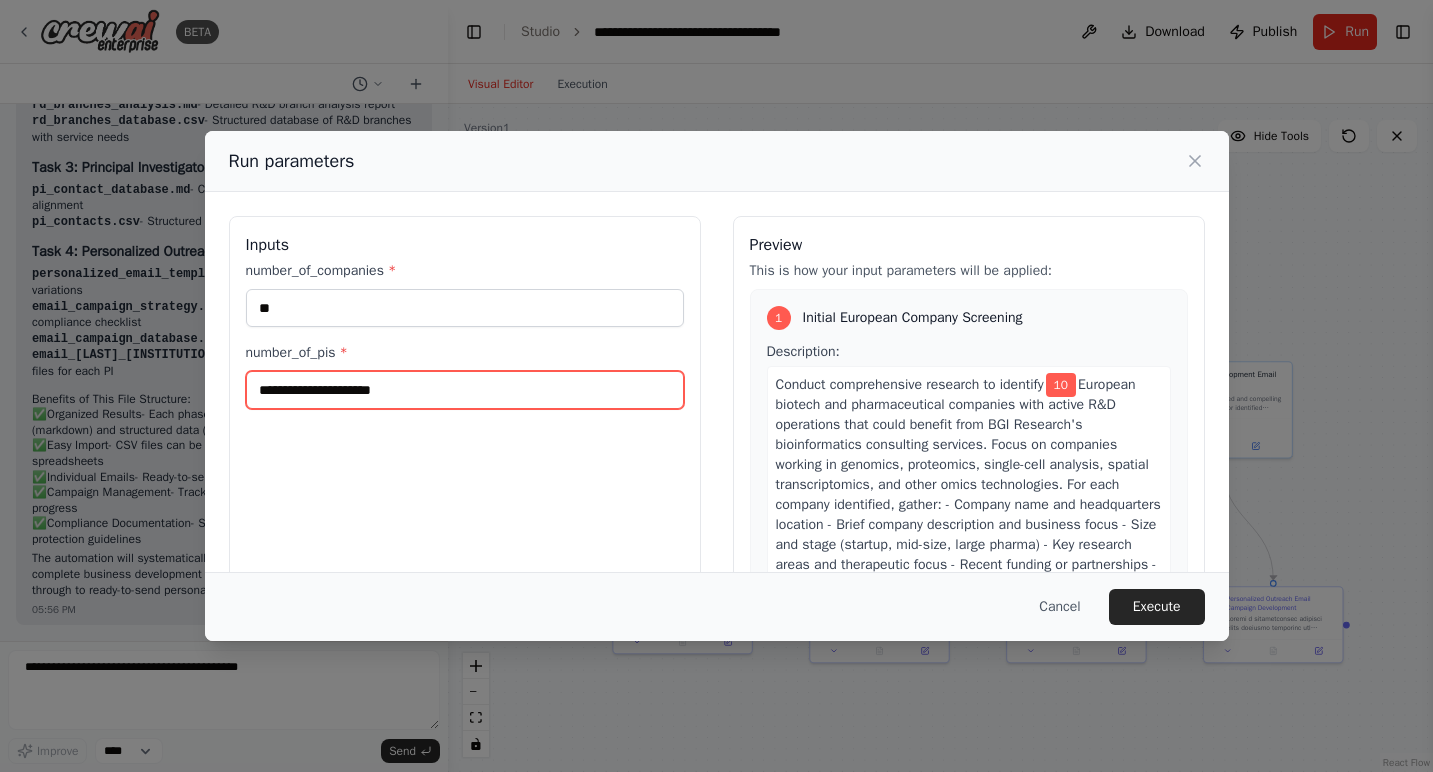 click on "number_of_pis *" at bounding box center [465, 390] 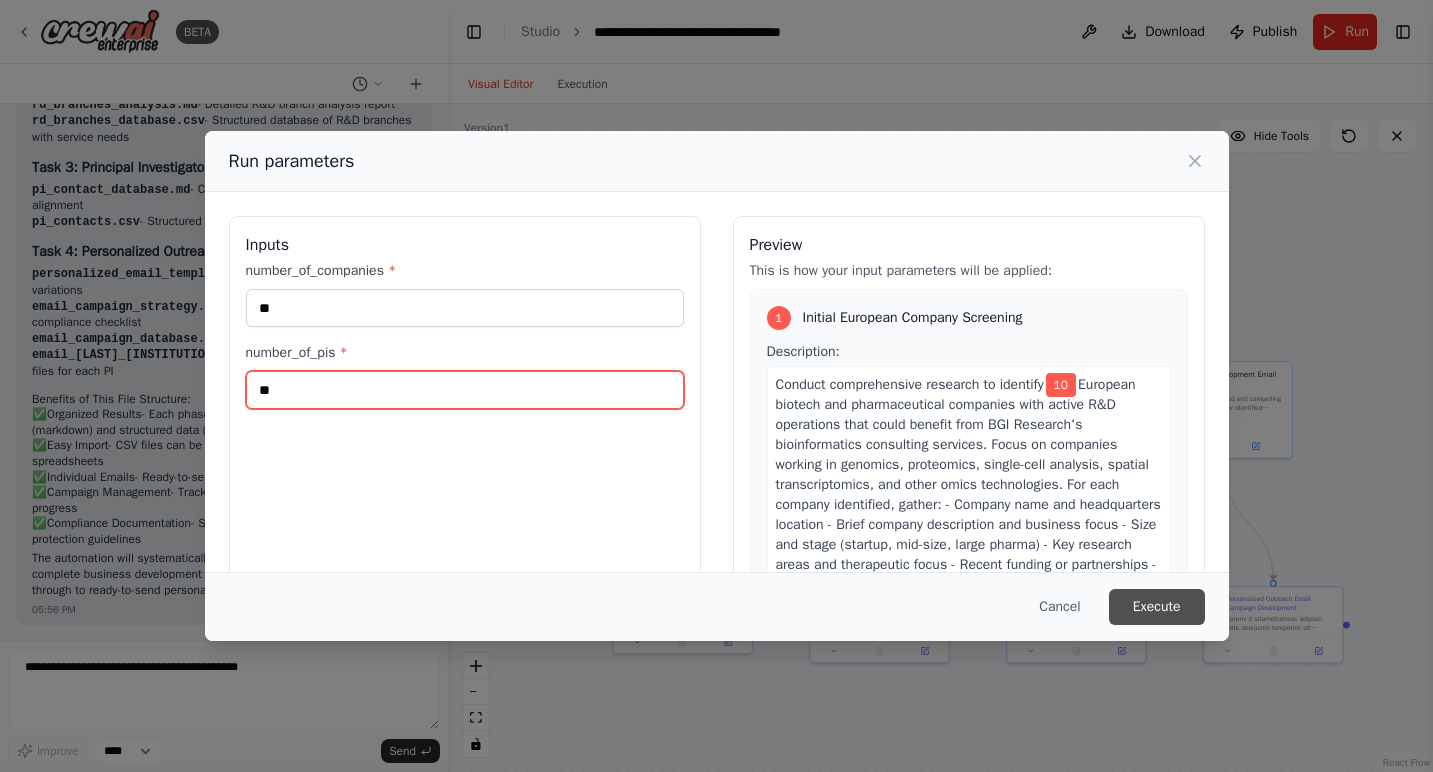type on "**" 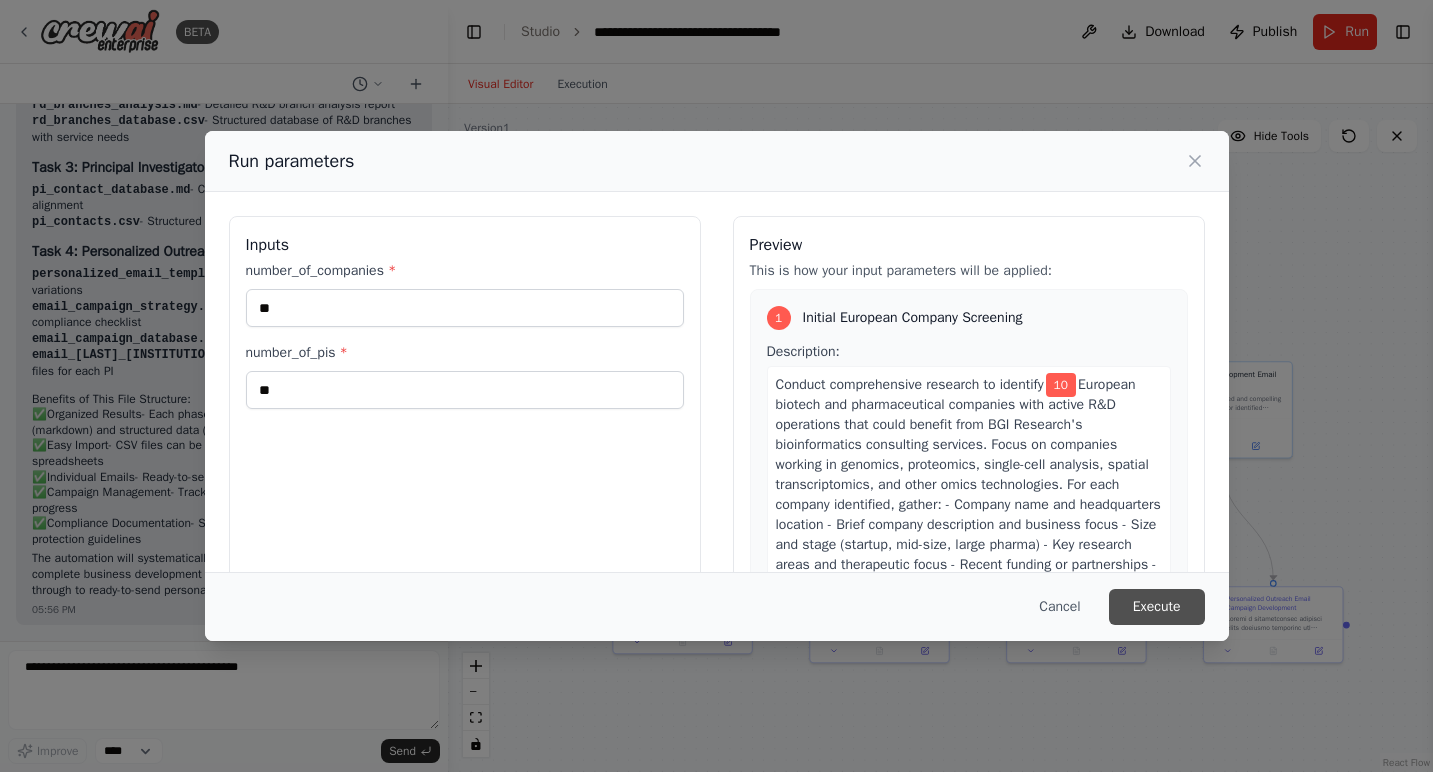 click on "Execute" at bounding box center [1157, 607] 